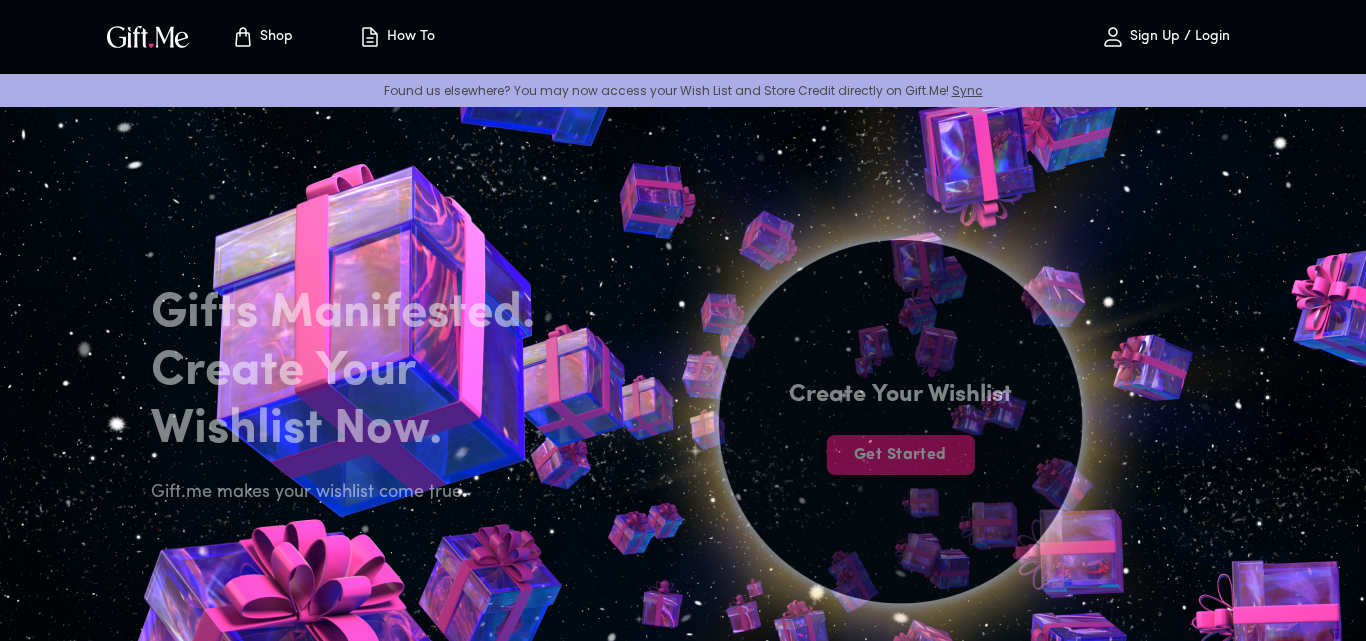 scroll, scrollTop: 0, scrollLeft: 0, axis: both 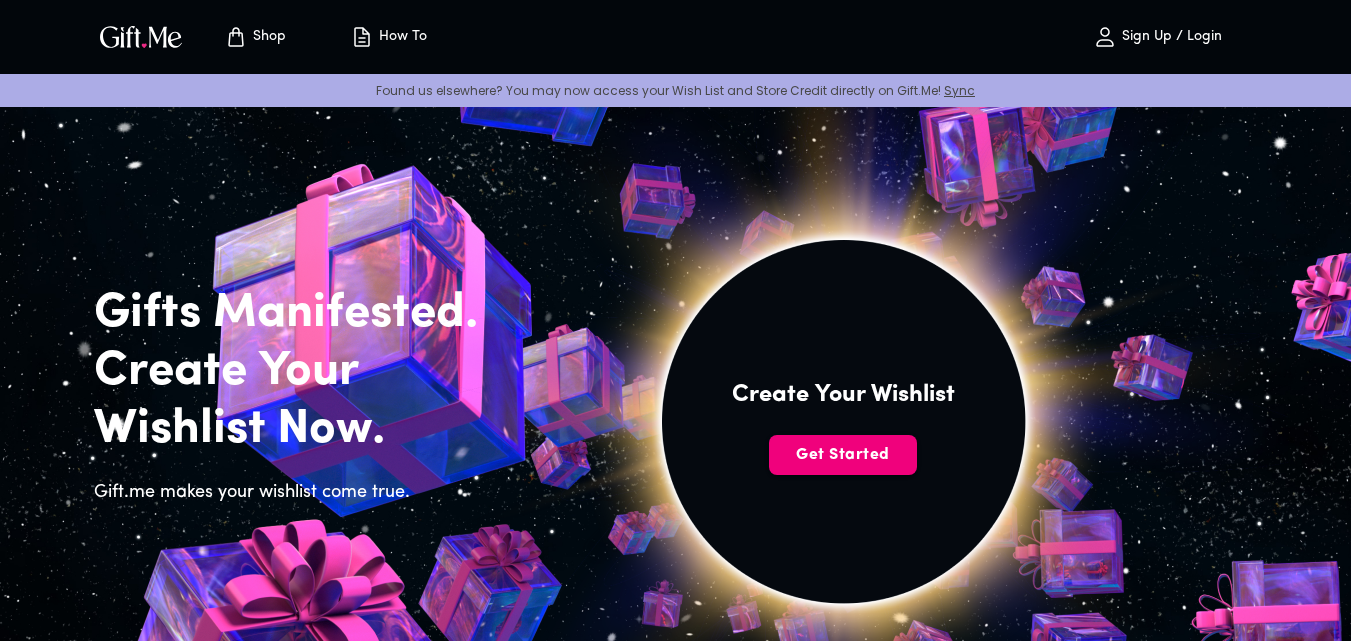 click on "Get Started" at bounding box center (843, 455) 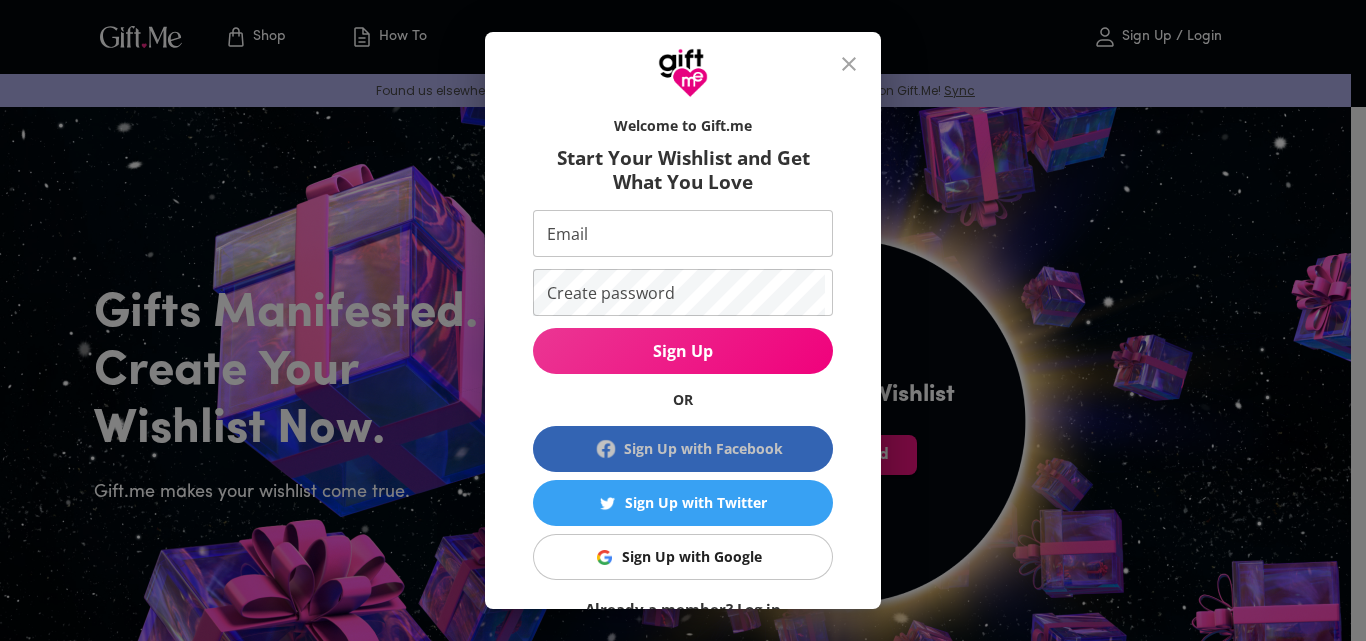click on "Sign Up with Facebook" at bounding box center (683, 449) 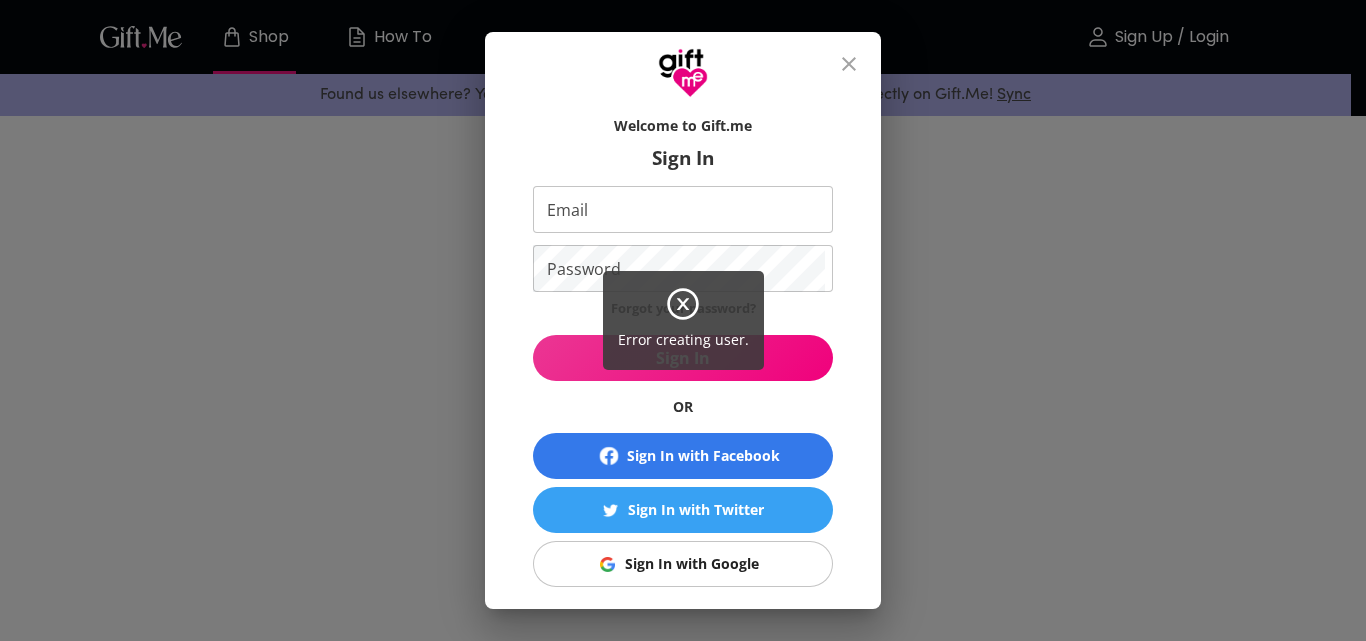 scroll, scrollTop: 0, scrollLeft: 0, axis: both 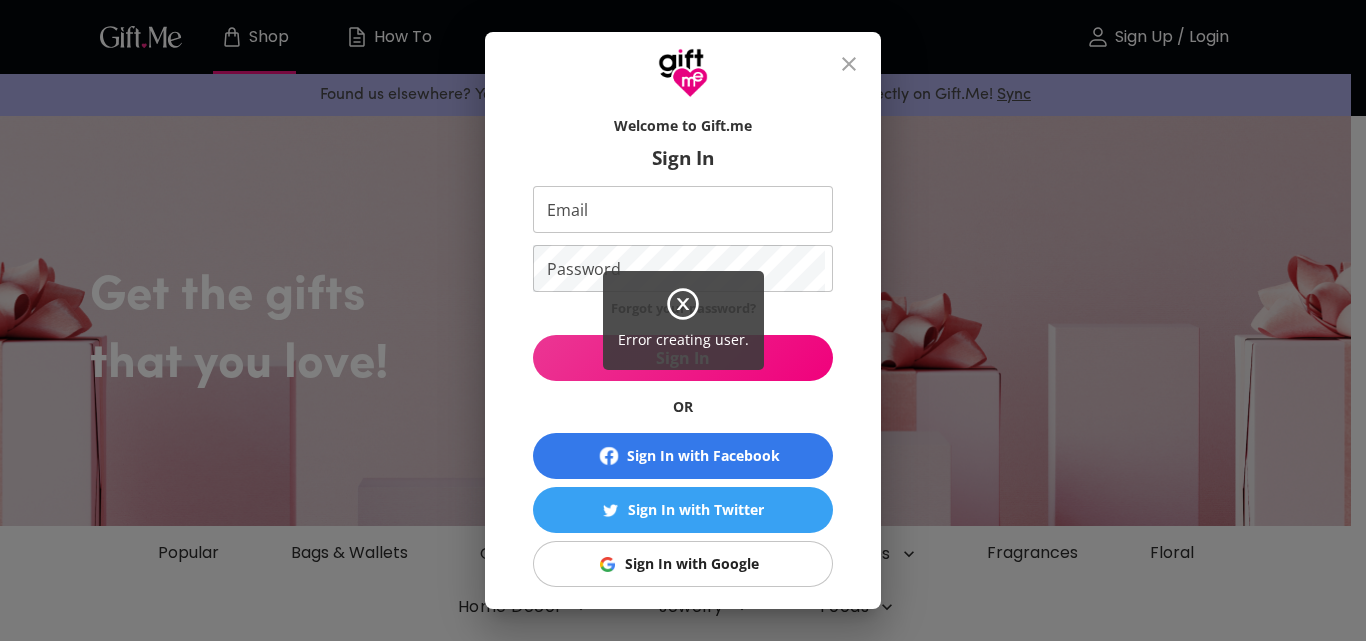 click on "Error creating user." at bounding box center [683, 320] 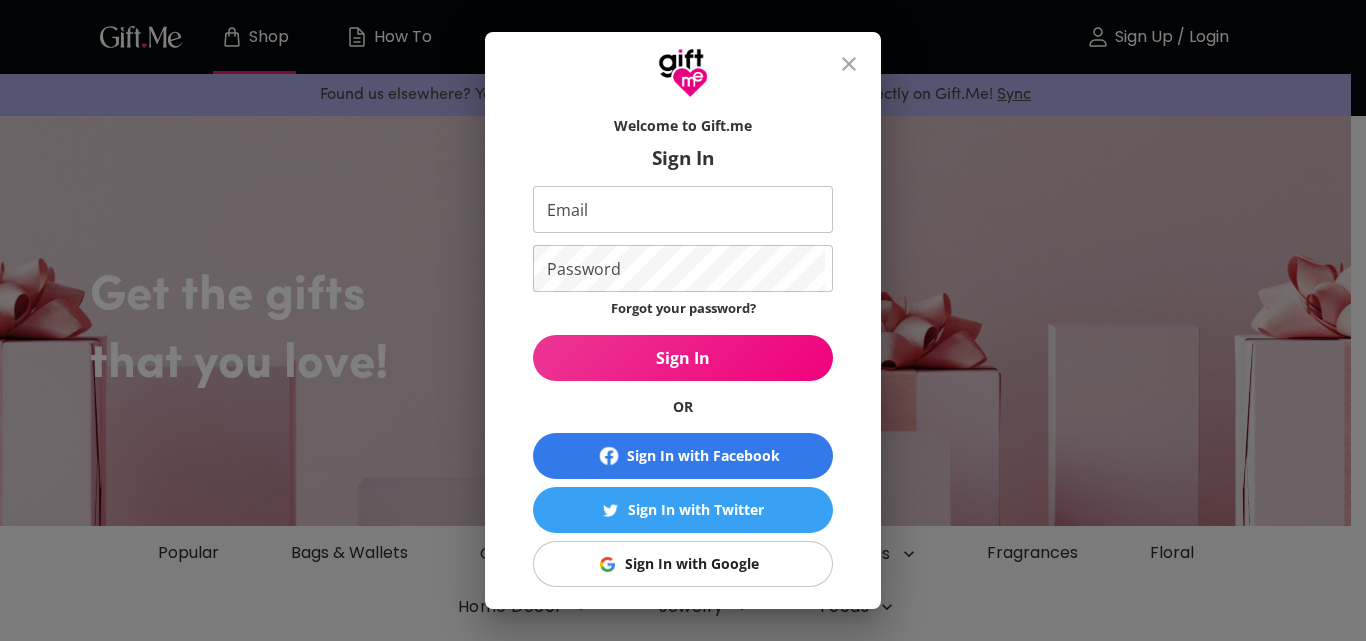 click 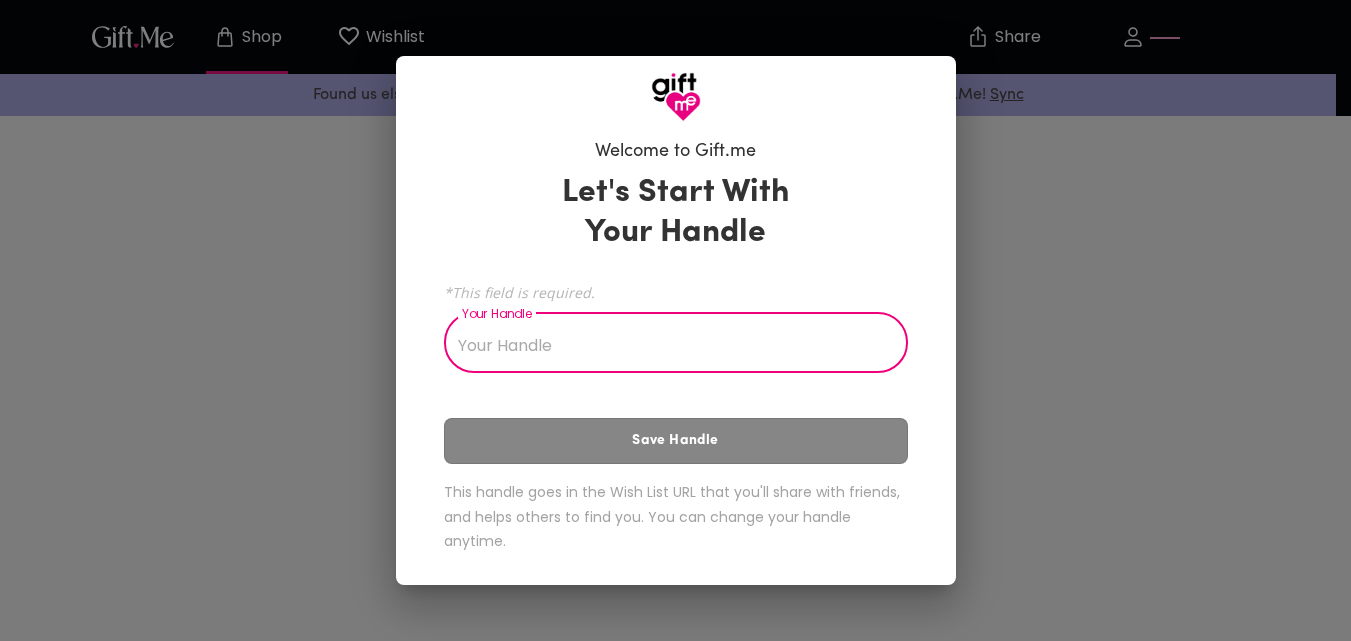 scroll, scrollTop: 0, scrollLeft: 0, axis: both 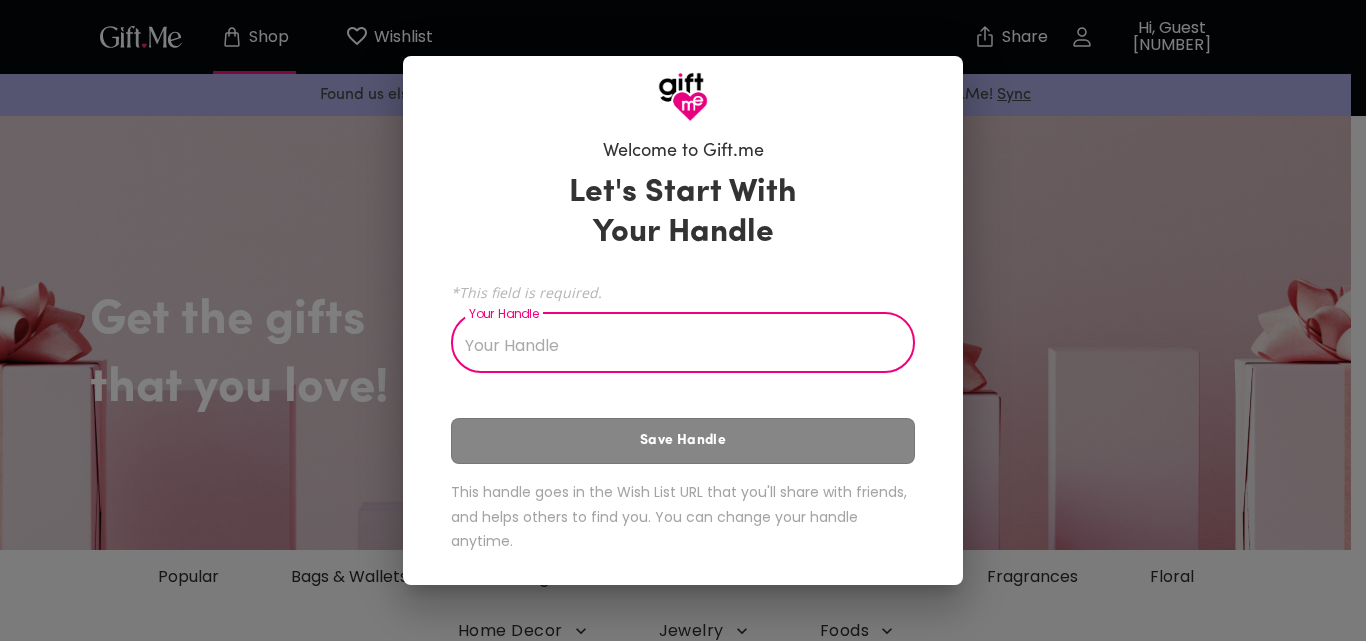 type on "p" 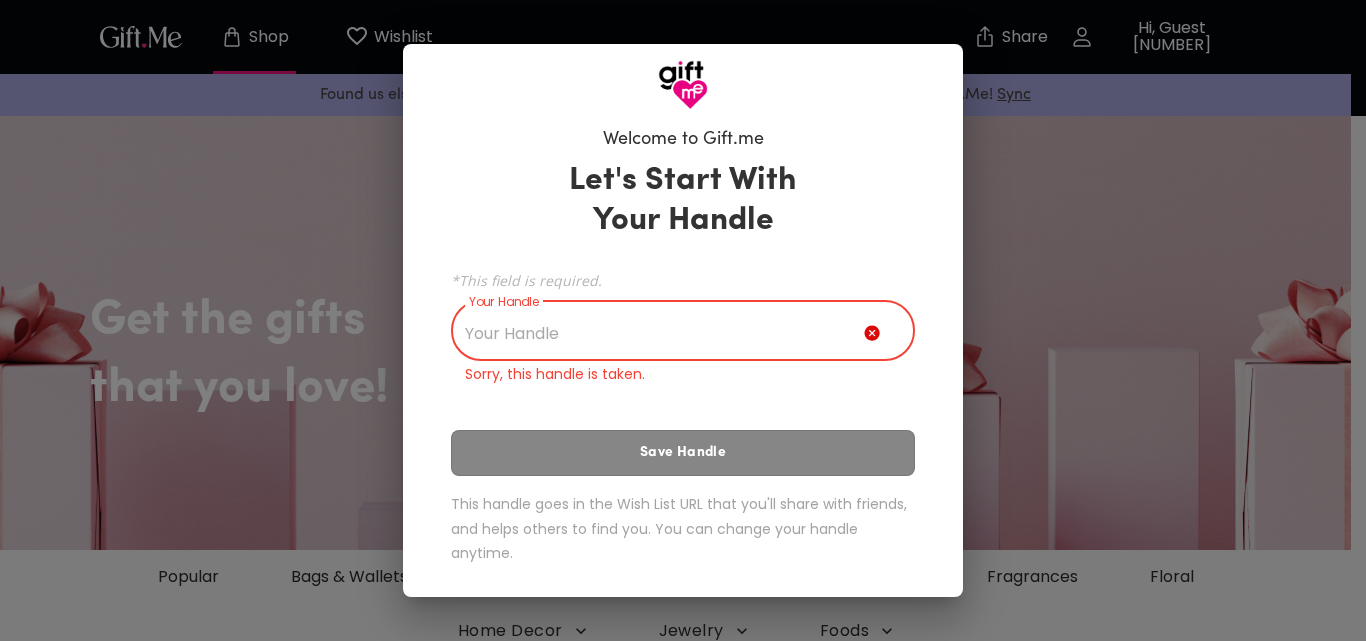 type on "m" 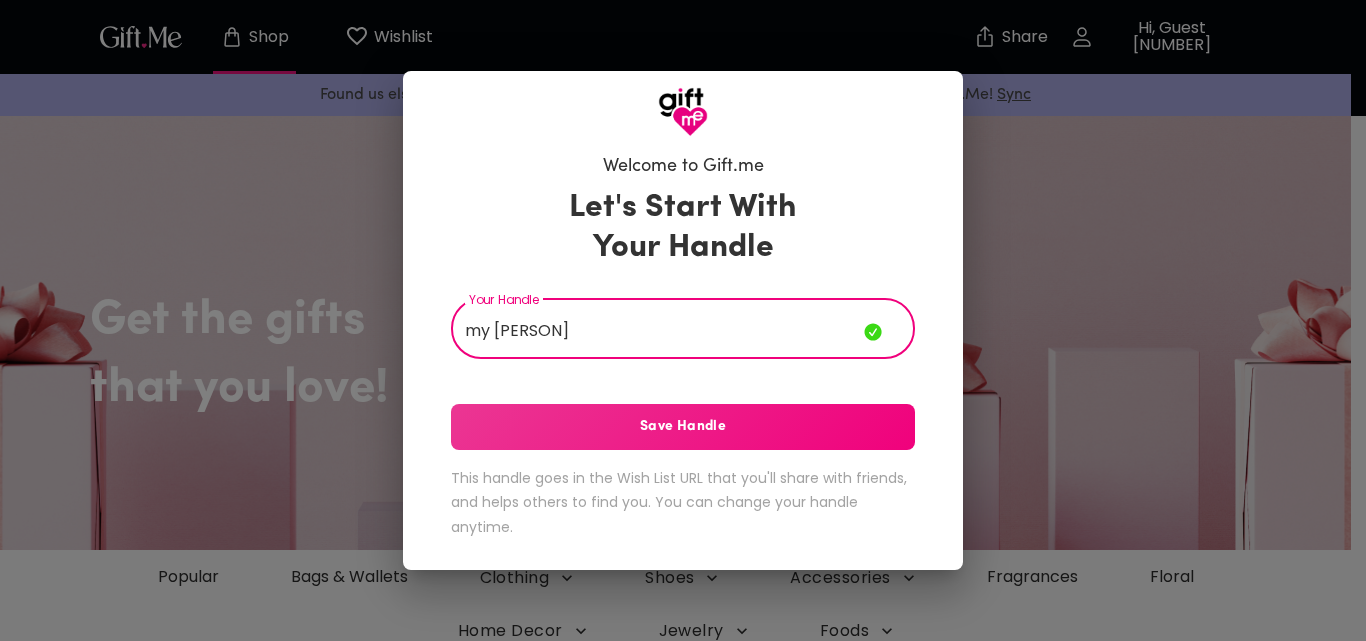 type on "my [PERSON]" 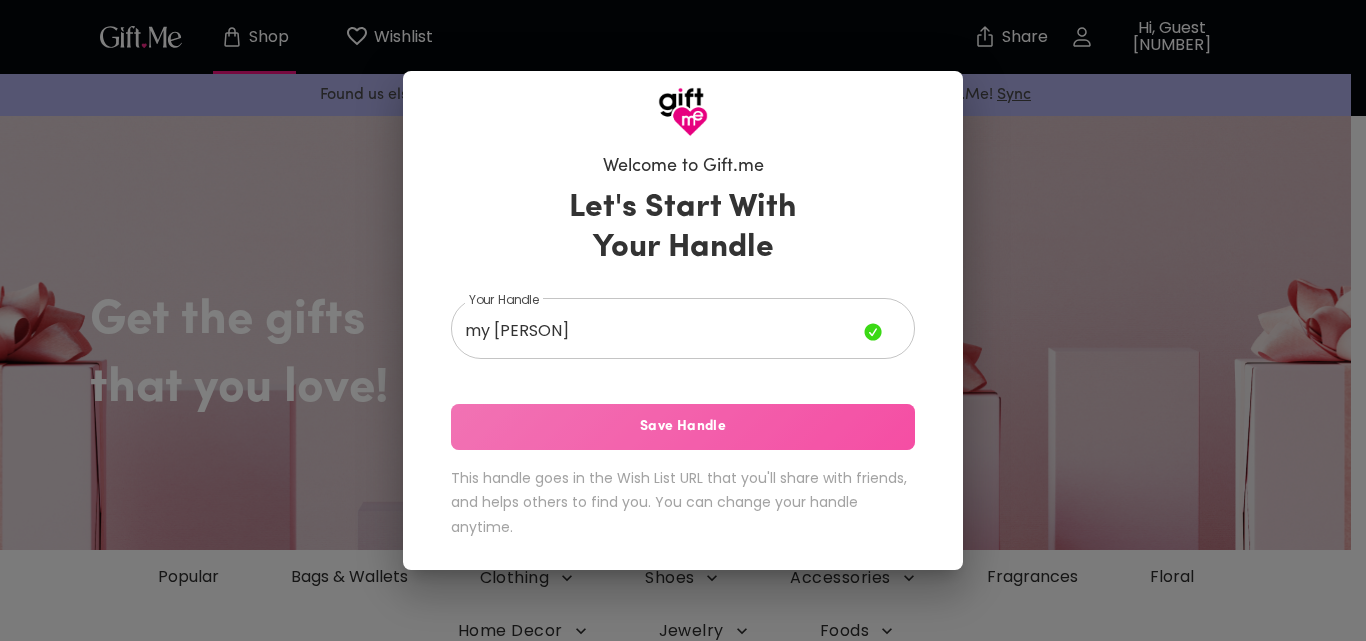 click on "Save Handle" at bounding box center (683, 427) 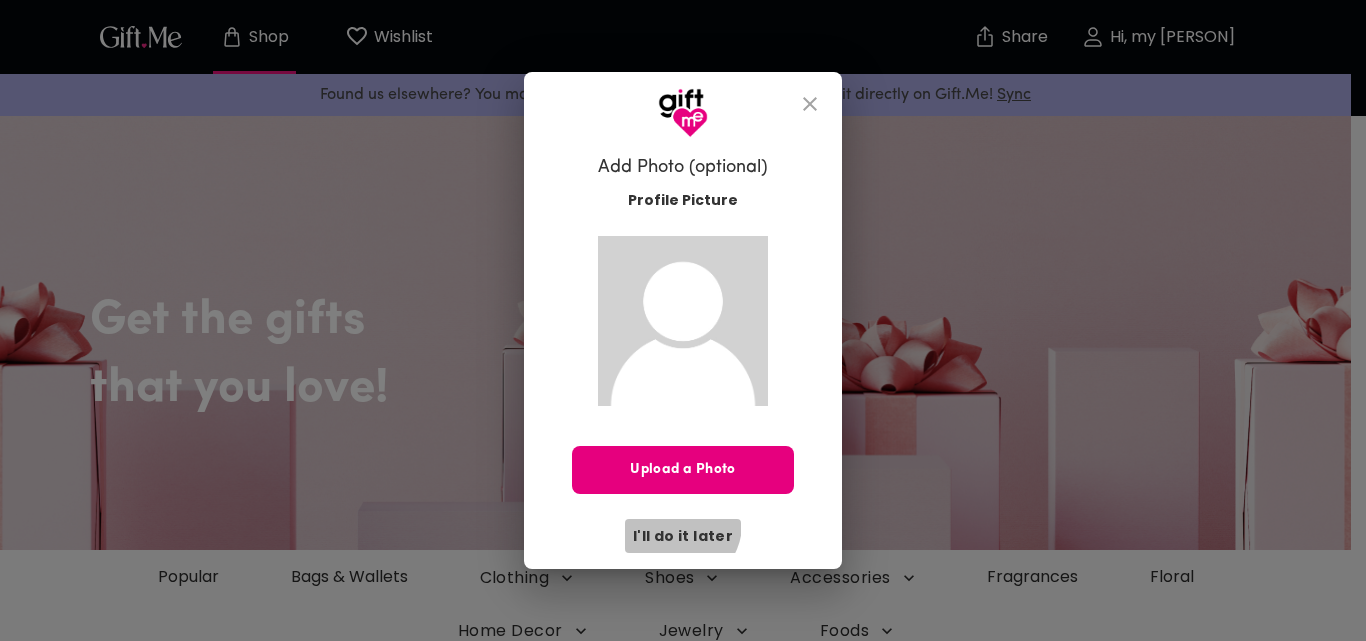 click on "I'll do it later" at bounding box center [683, 536] 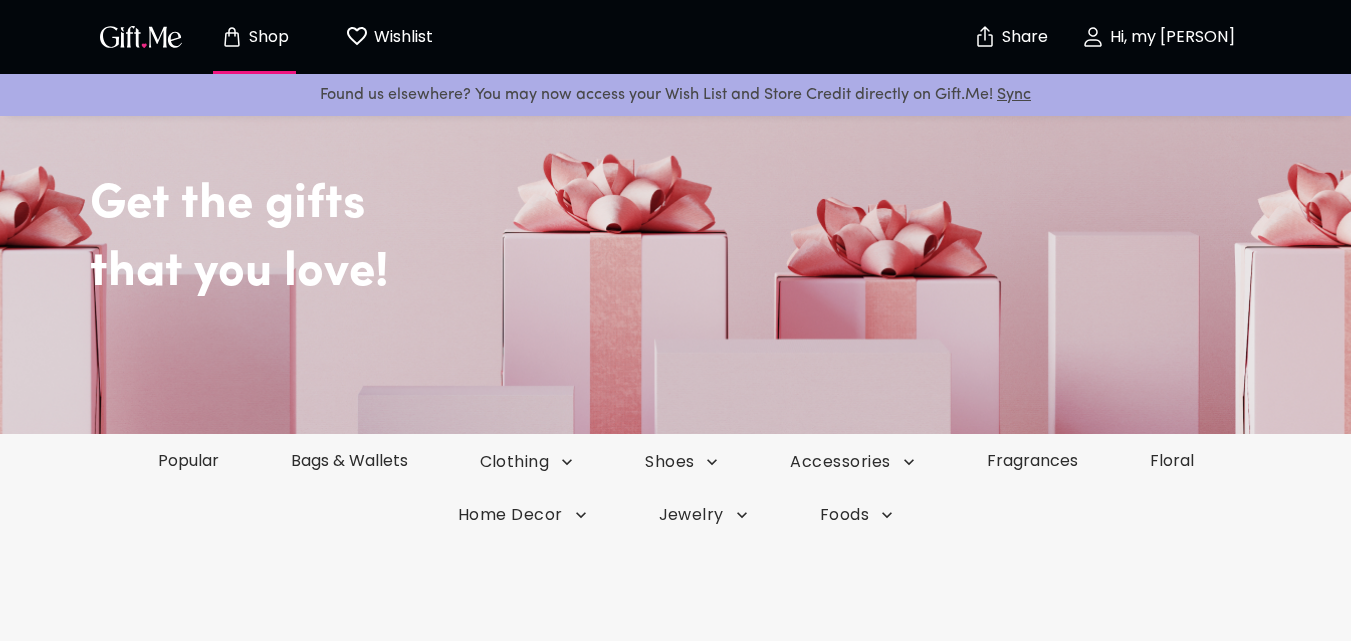 scroll, scrollTop: 0, scrollLeft: 0, axis: both 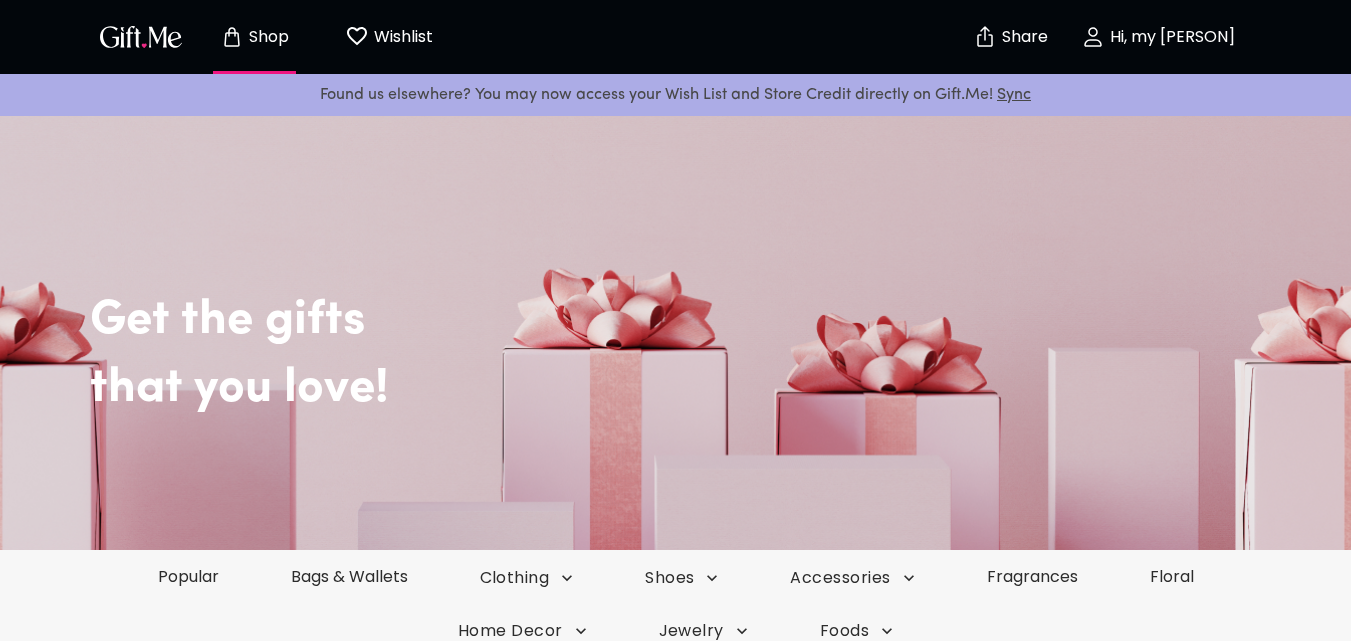 click on "Wishlist" at bounding box center [401, 37] 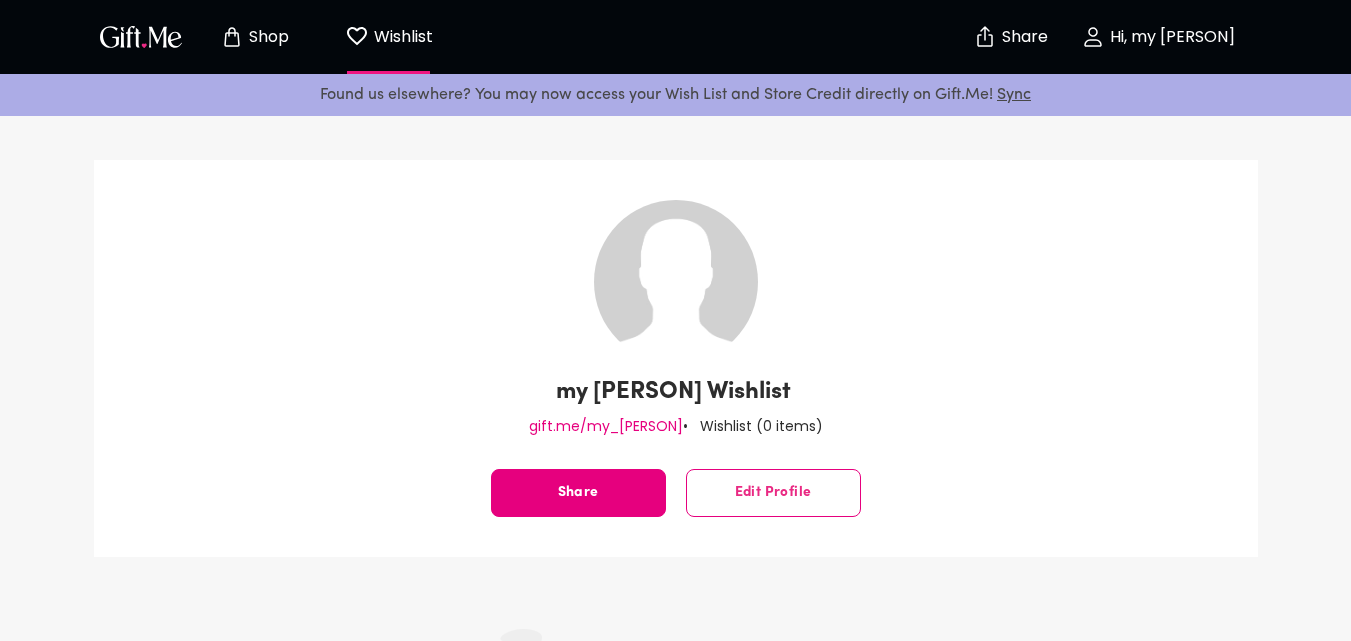 click on "Shop" at bounding box center [266, 37] 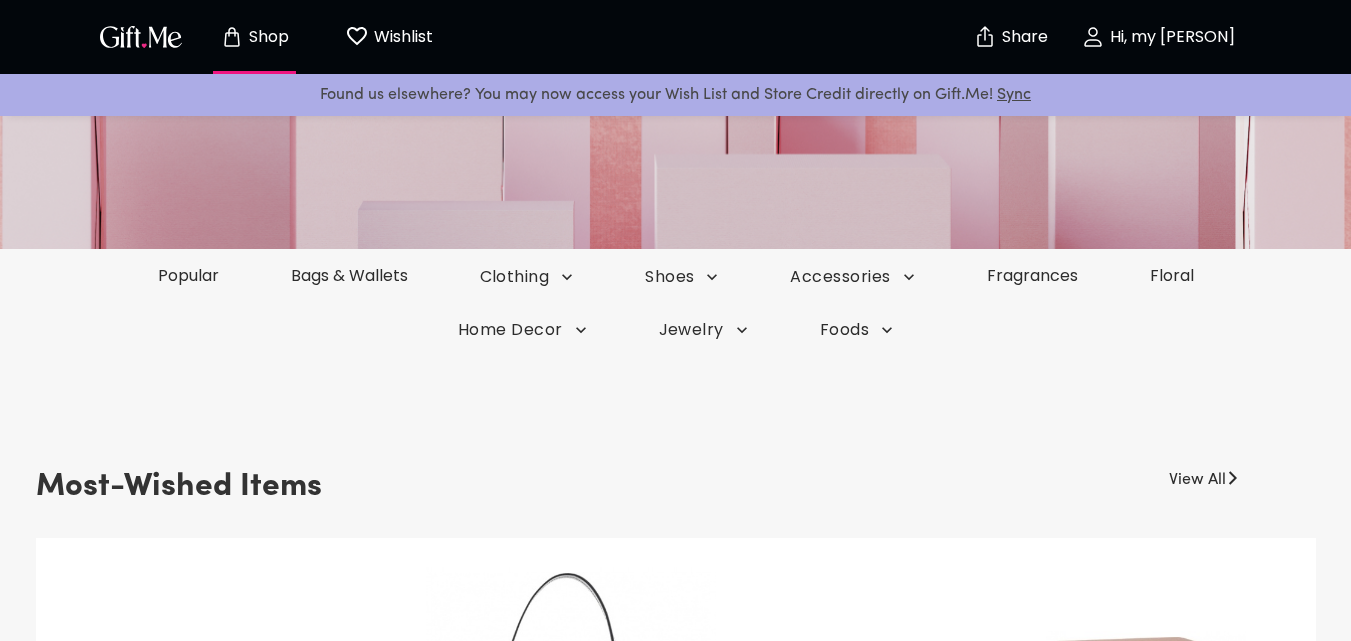 scroll, scrollTop: 300, scrollLeft: 0, axis: vertical 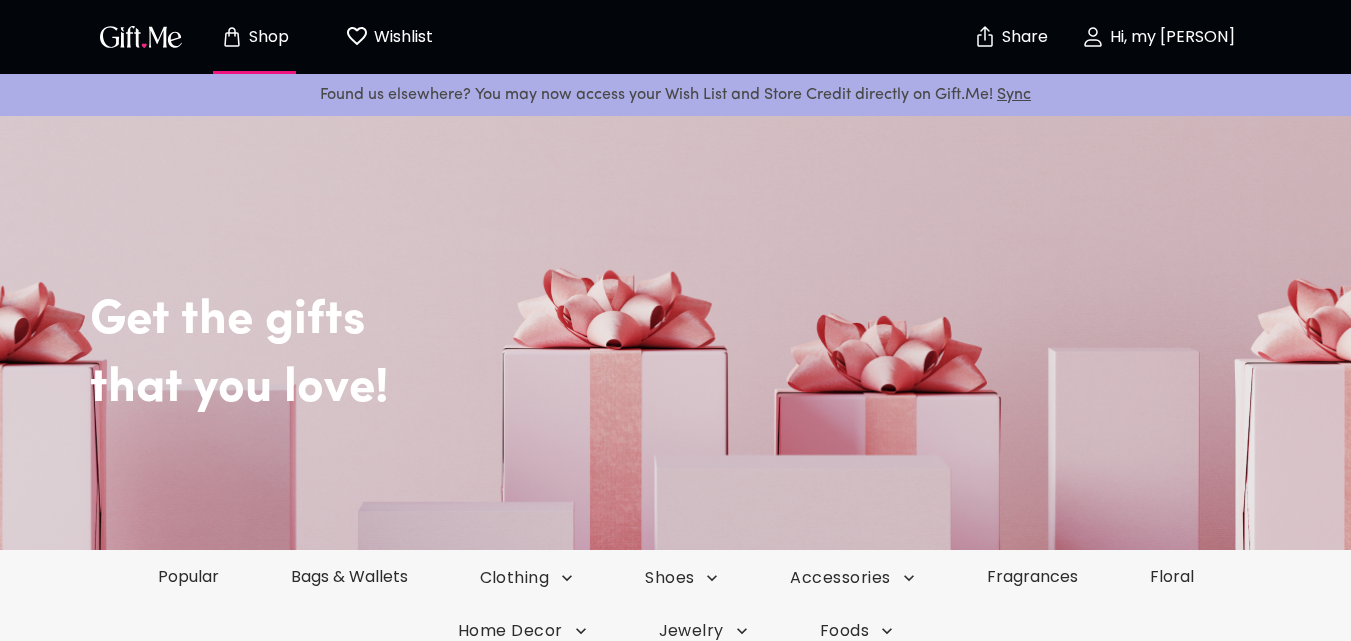 drag, startPoint x: 359, startPoint y: 492, endPoint x: 897, endPoint y: 592, distance: 547.2148 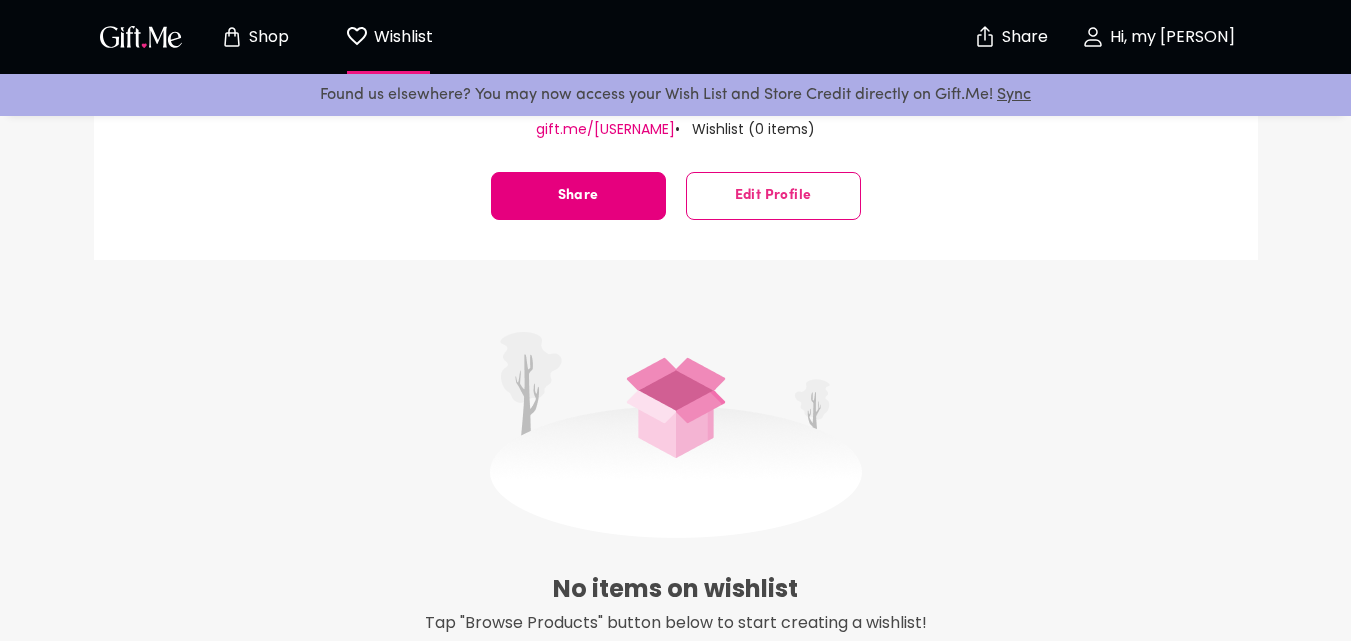 scroll, scrollTop: 600, scrollLeft: 0, axis: vertical 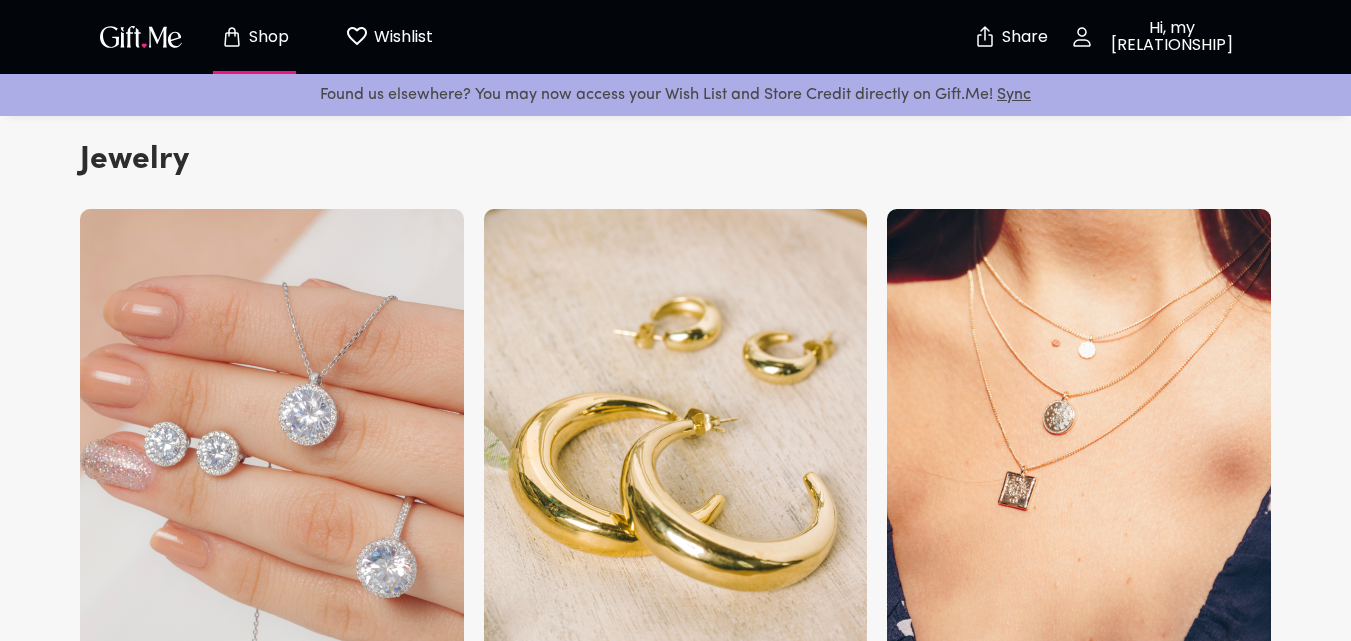 click on "Wishlist 0" at bounding box center (389, 37) 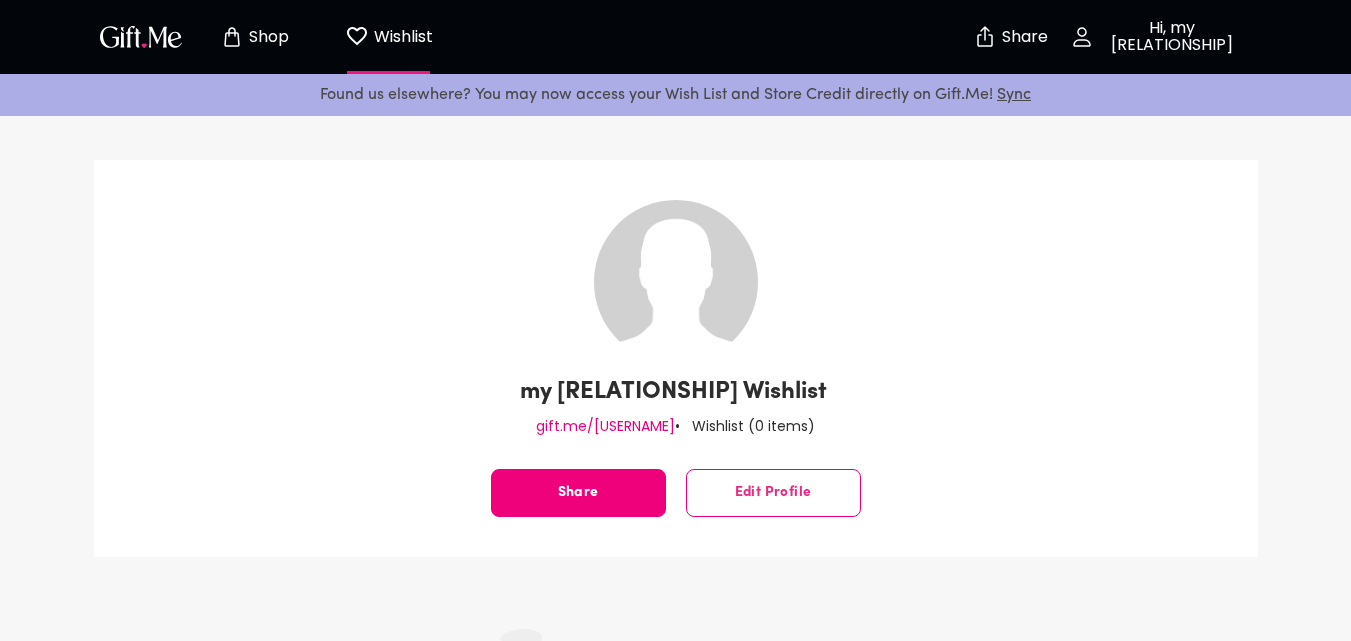 click on "Share" at bounding box center [578, 493] 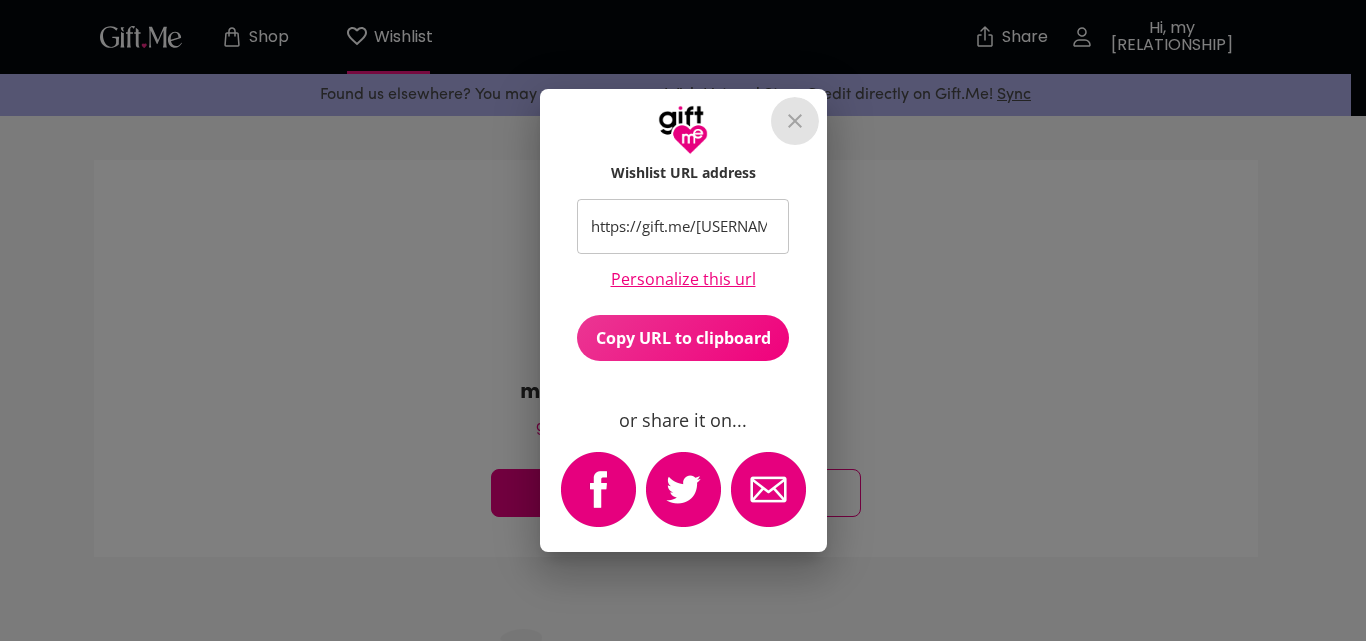click at bounding box center (795, 121) 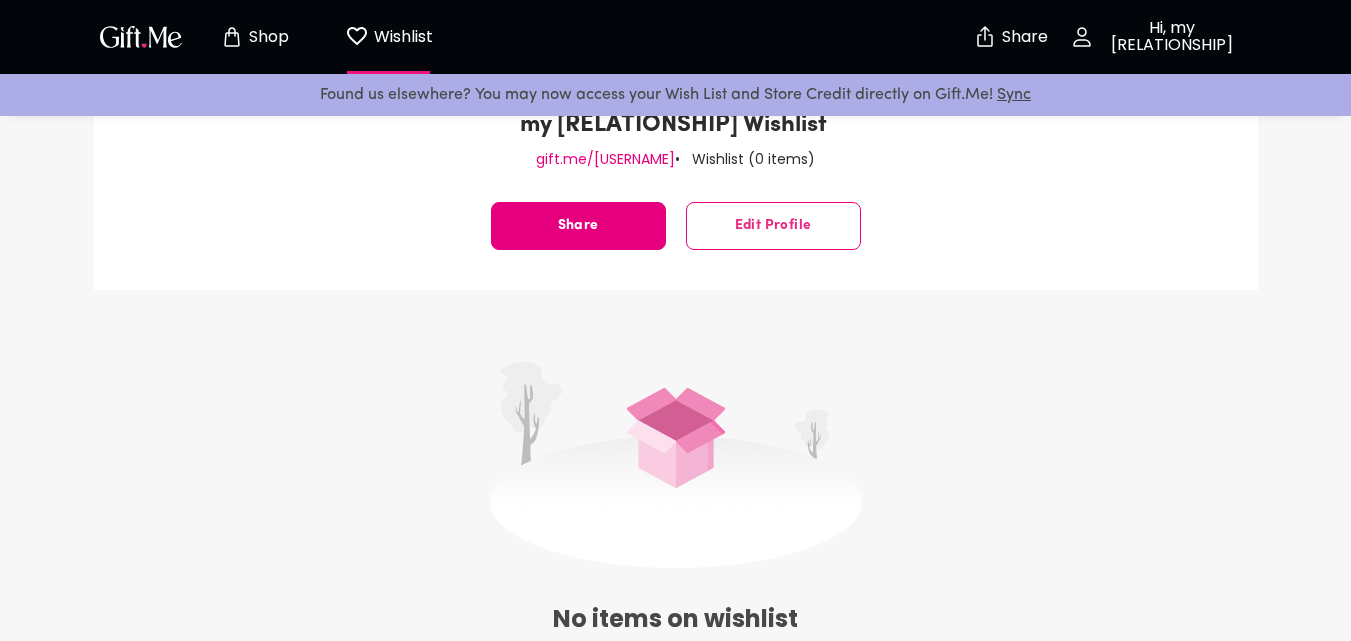 scroll, scrollTop: 0, scrollLeft: 0, axis: both 